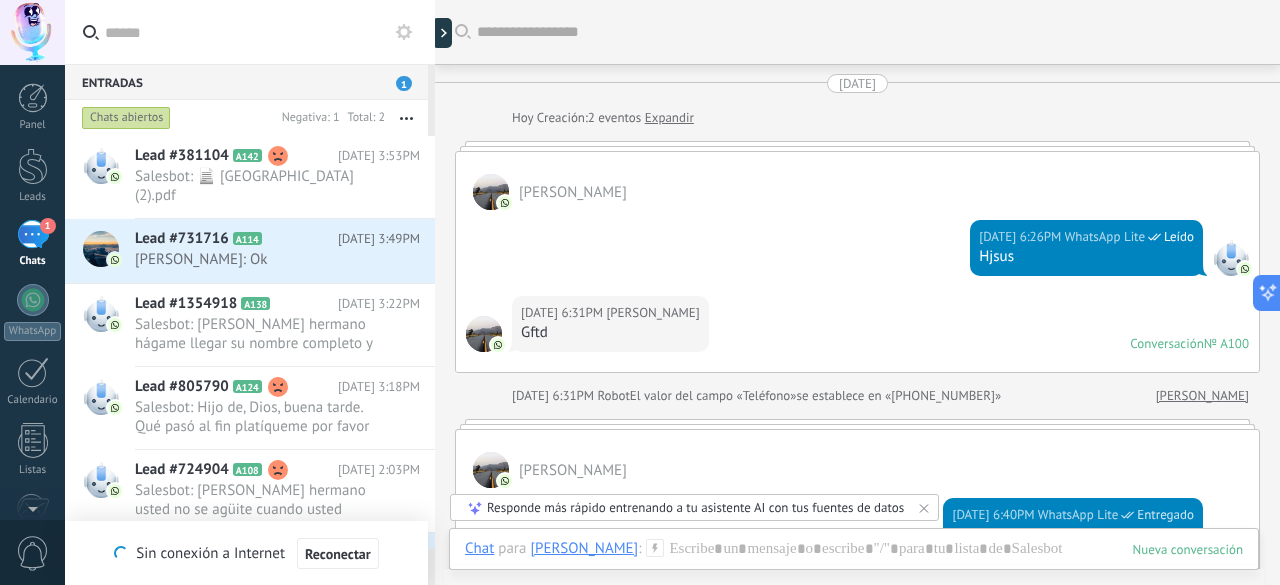 scroll, scrollTop: 0, scrollLeft: 0, axis: both 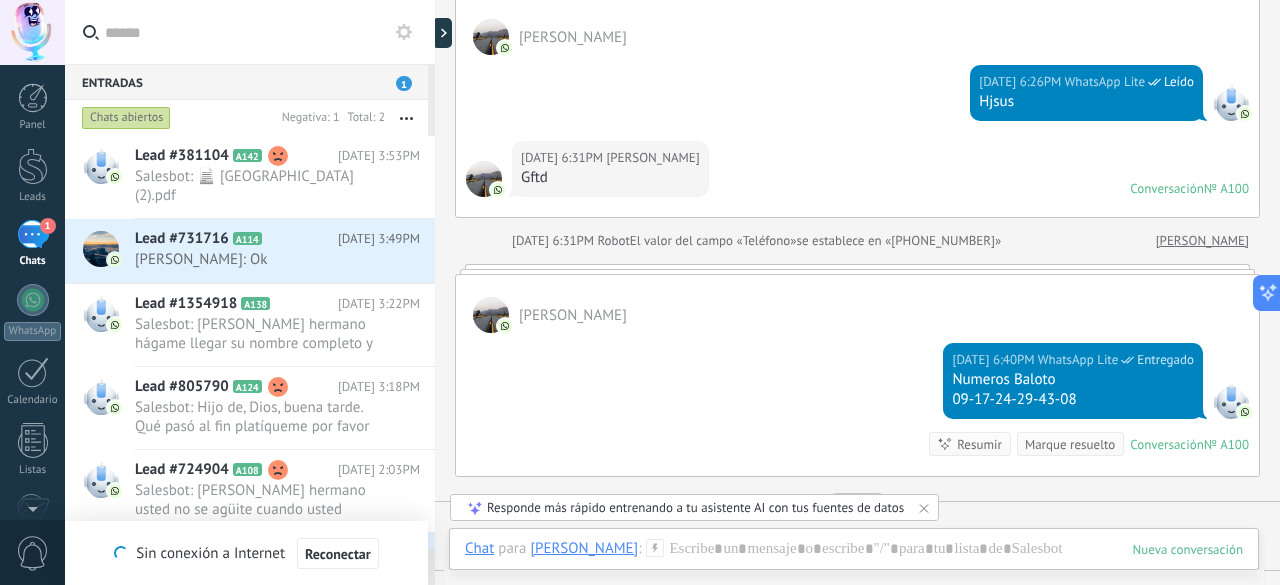 click on "[PERSON_NAME]: Ok" at bounding box center [258, 259] 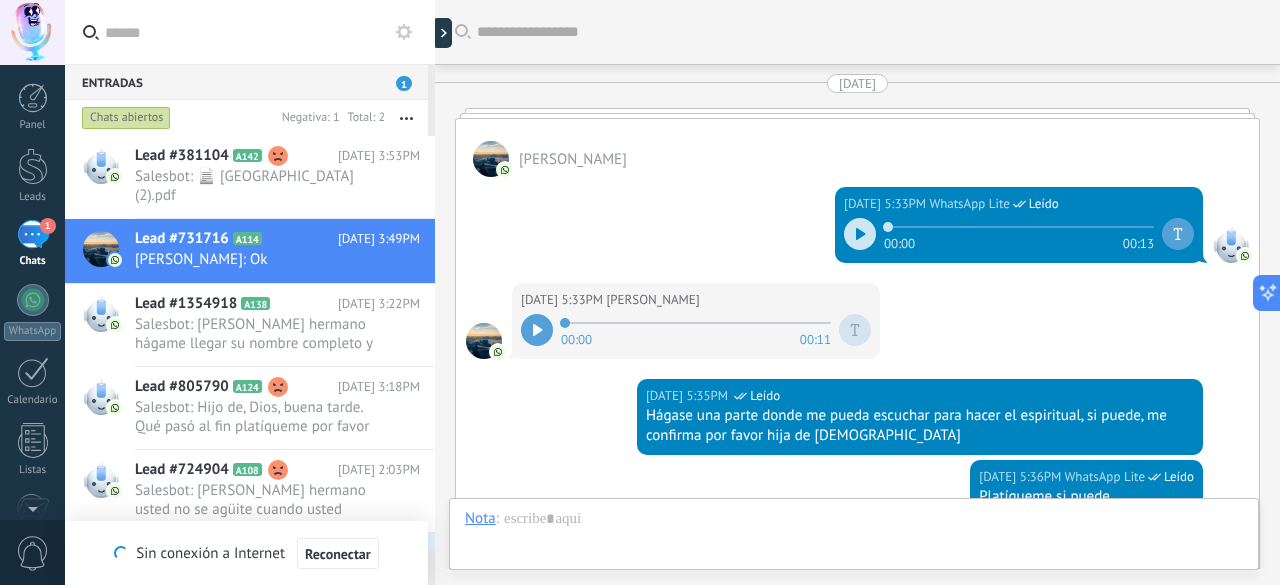 scroll, scrollTop: 6272, scrollLeft: 0, axis: vertical 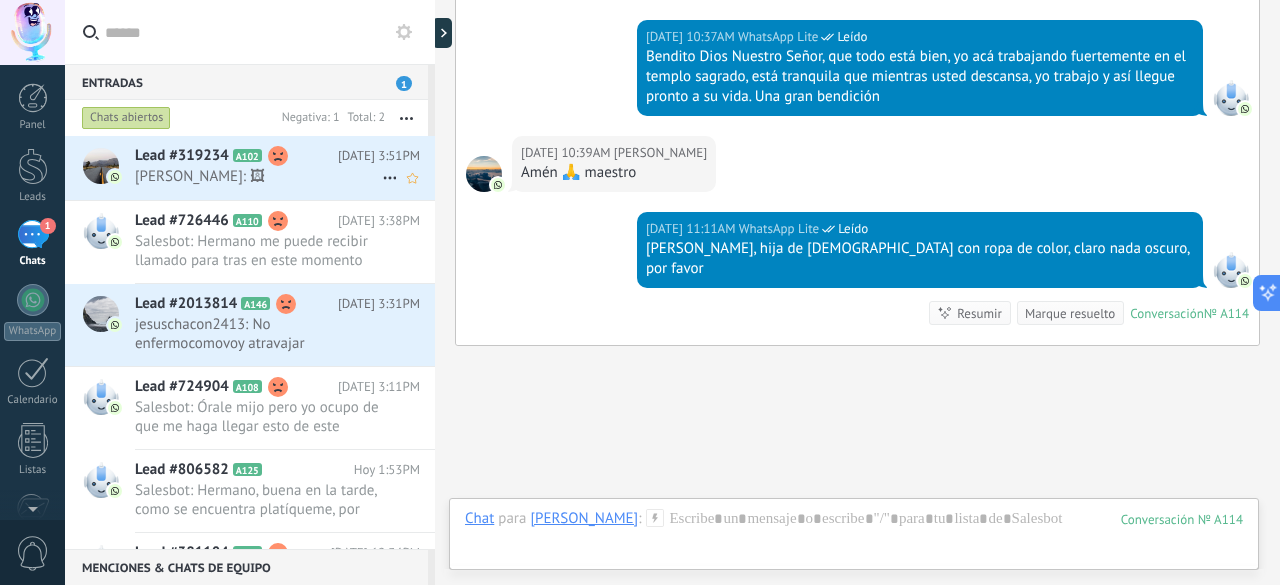 click on "[PERSON_NAME]: 🖼" at bounding box center (258, 176) 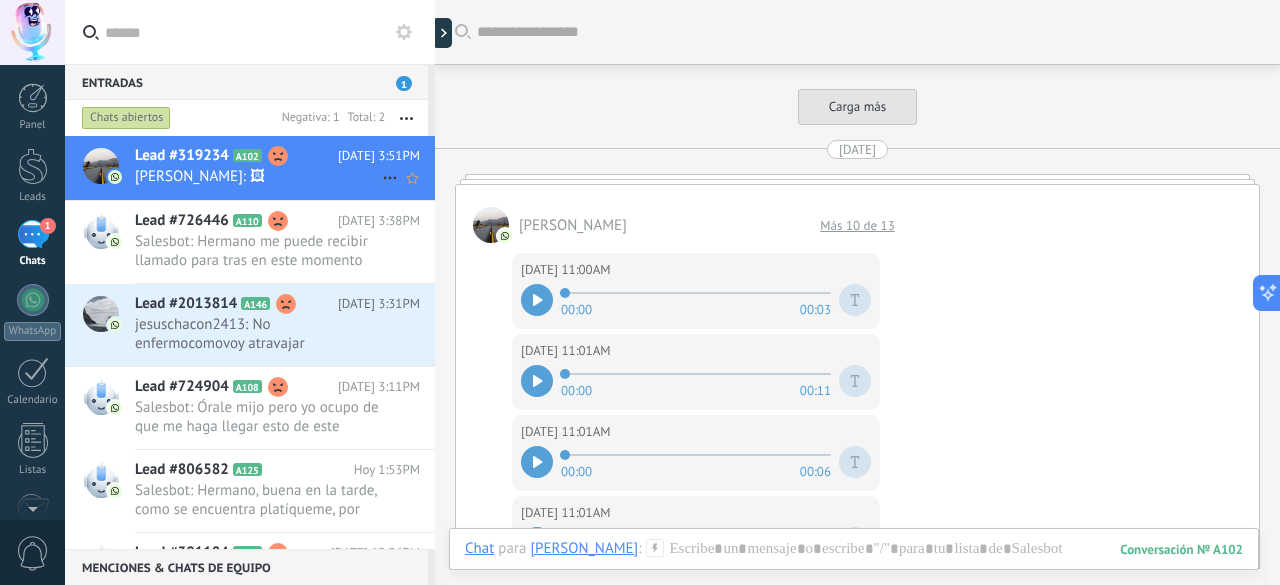 scroll, scrollTop: 3152, scrollLeft: 0, axis: vertical 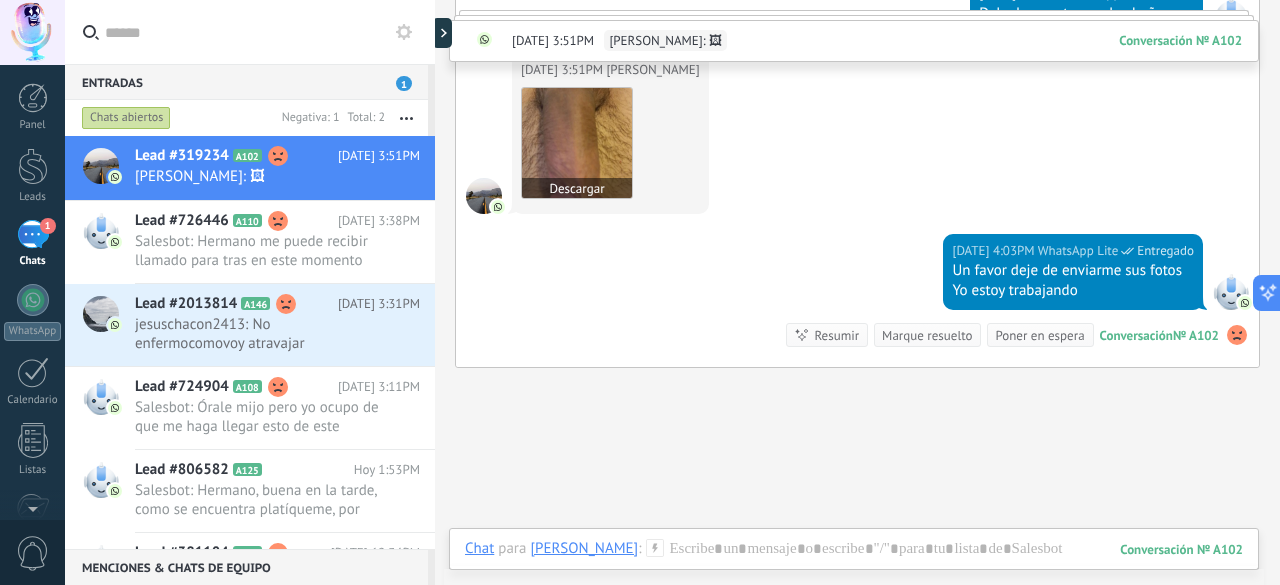 click at bounding box center (577, 143) 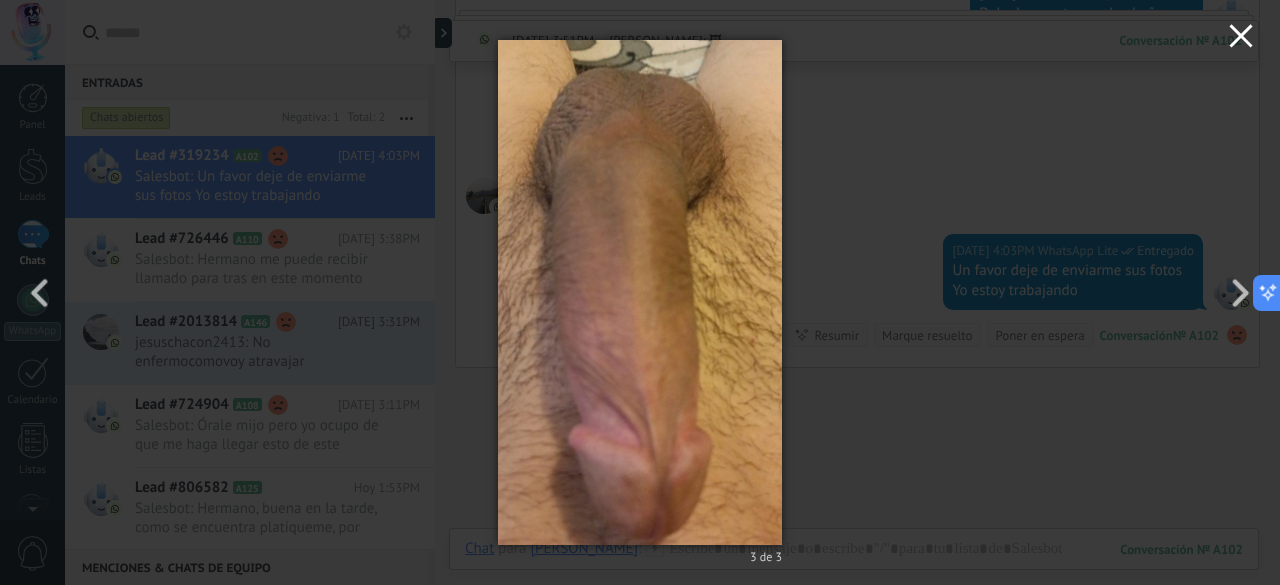 click 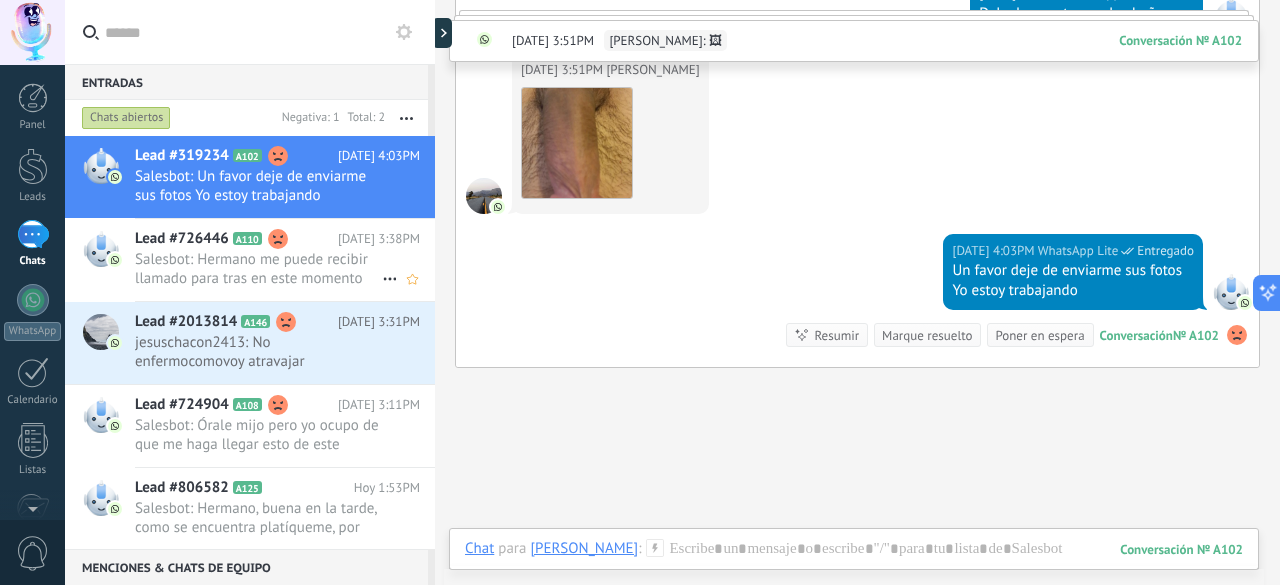 click on "Salesbot: Hermano me puede recibir llamado para tras en este momento" at bounding box center [258, 269] 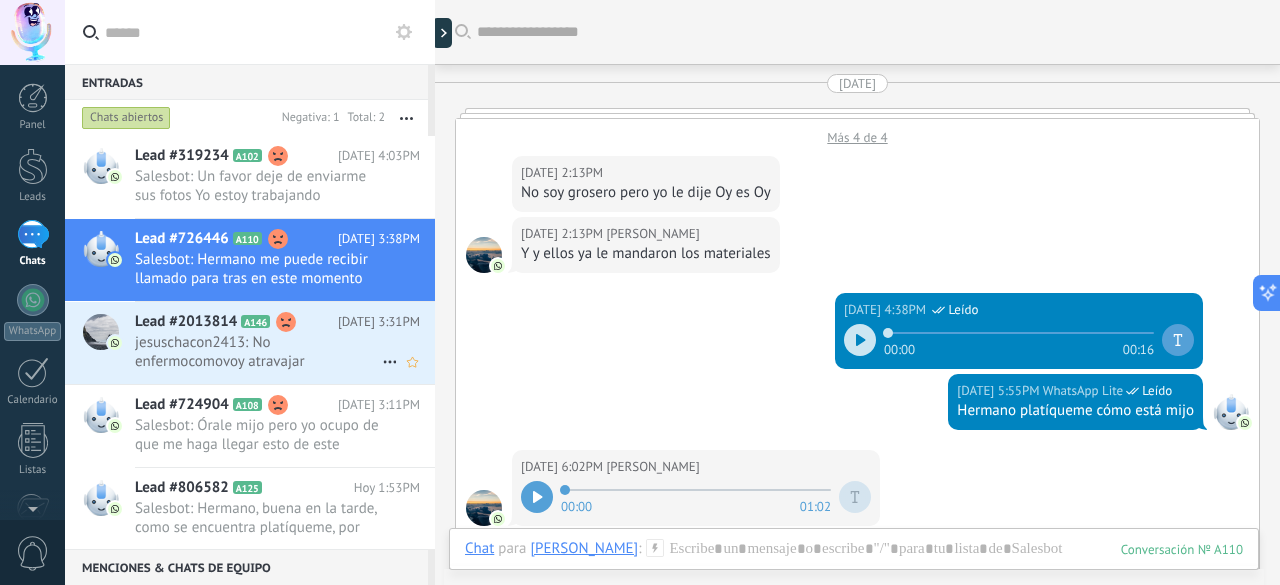 scroll, scrollTop: 4754, scrollLeft: 0, axis: vertical 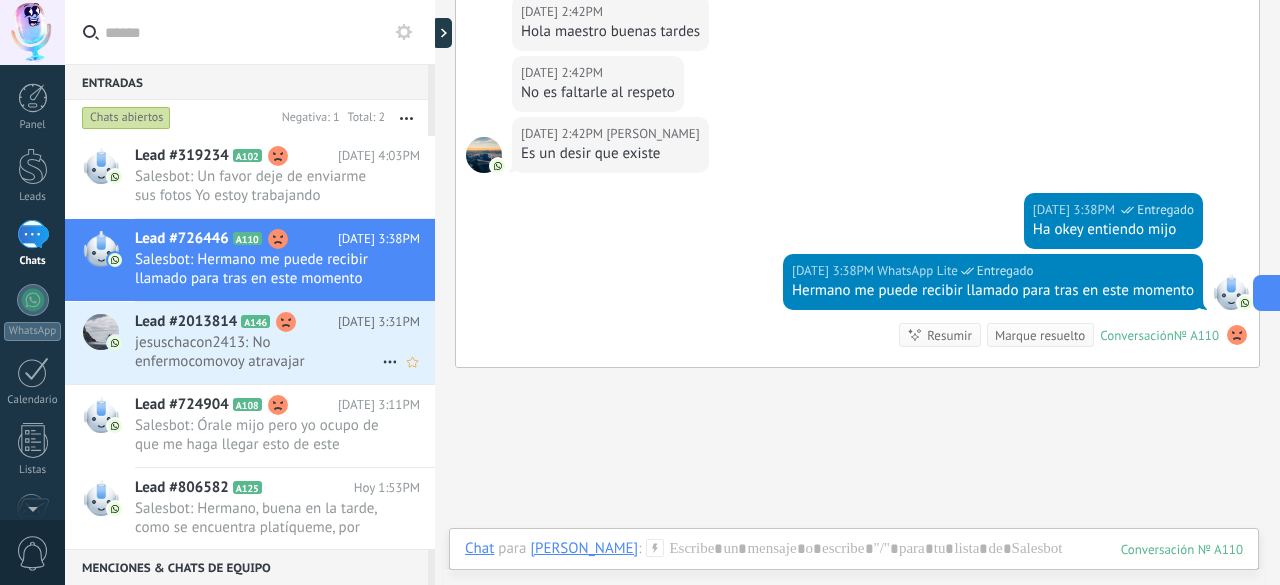 click on "Lead #2013814" at bounding box center (186, 322) 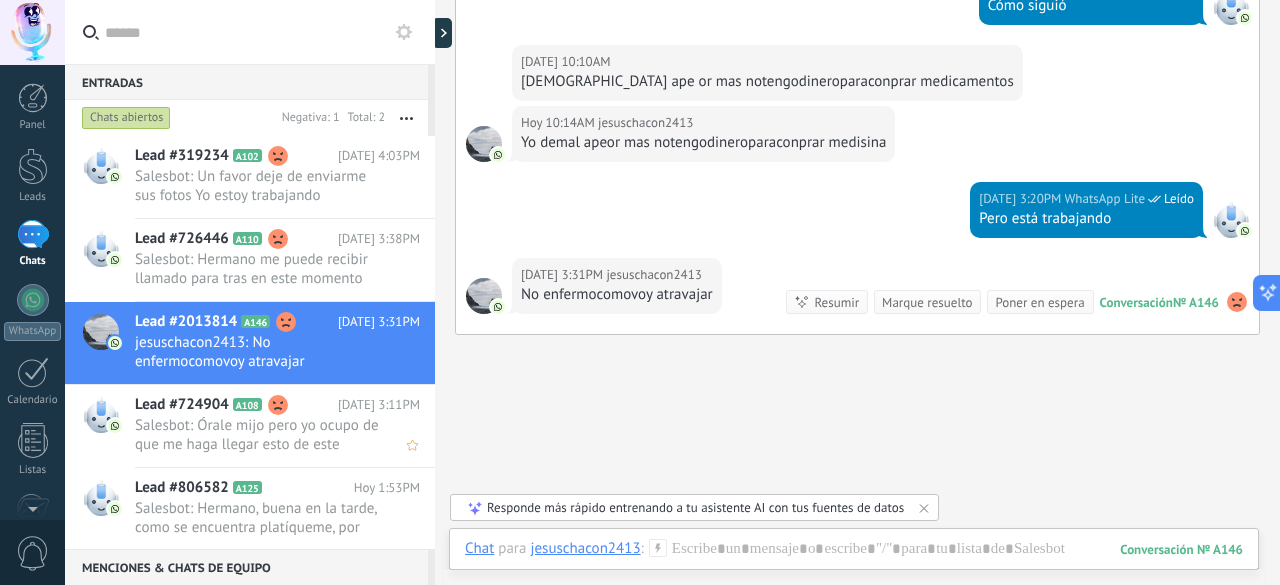 scroll, scrollTop: 828, scrollLeft: 0, axis: vertical 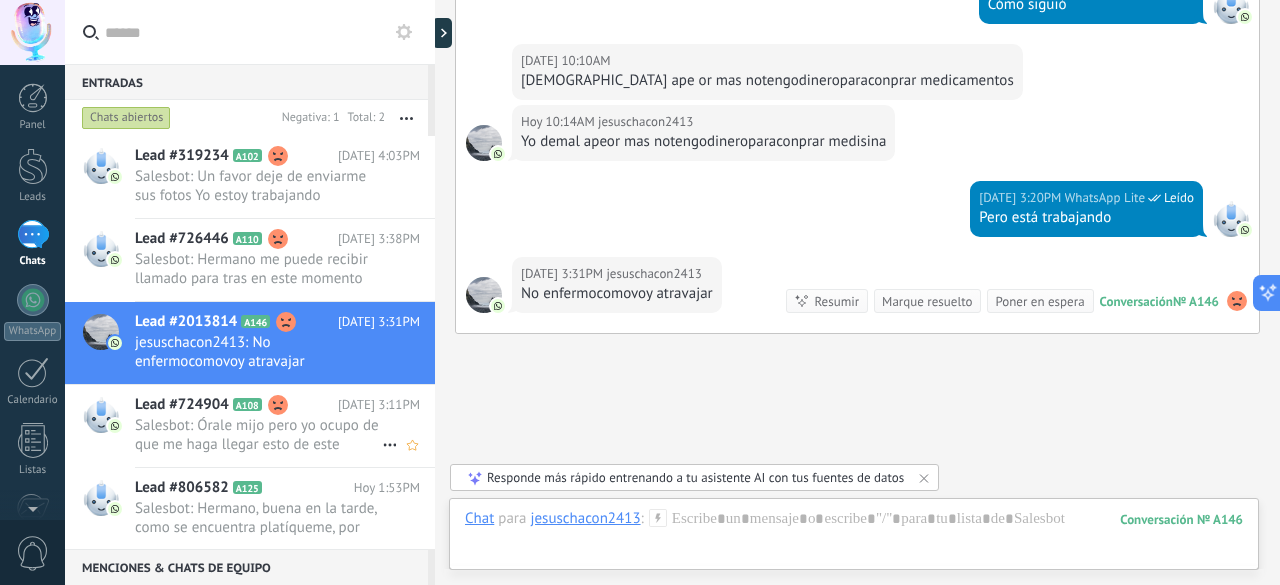 click on "Salesbot: Órale mijo pero yo ocupo de que me haga llegar esto de este último tiquete mijo que usted me ha enviado por pa..." at bounding box center (258, 435) 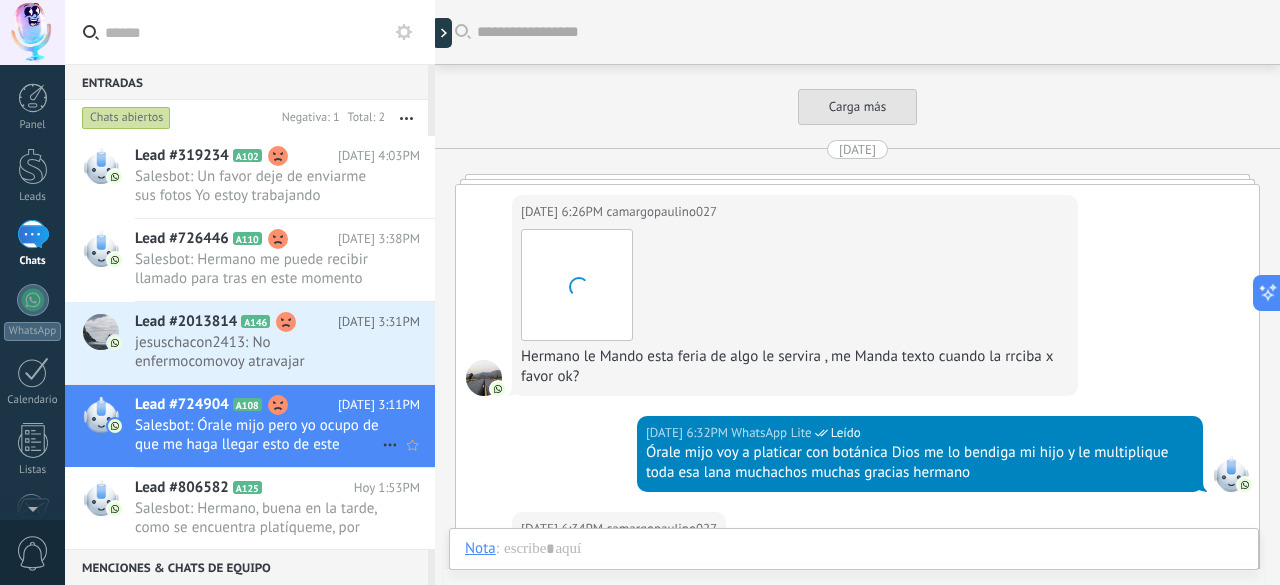 scroll, scrollTop: 3482, scrollLeft: 0, axis: vertical 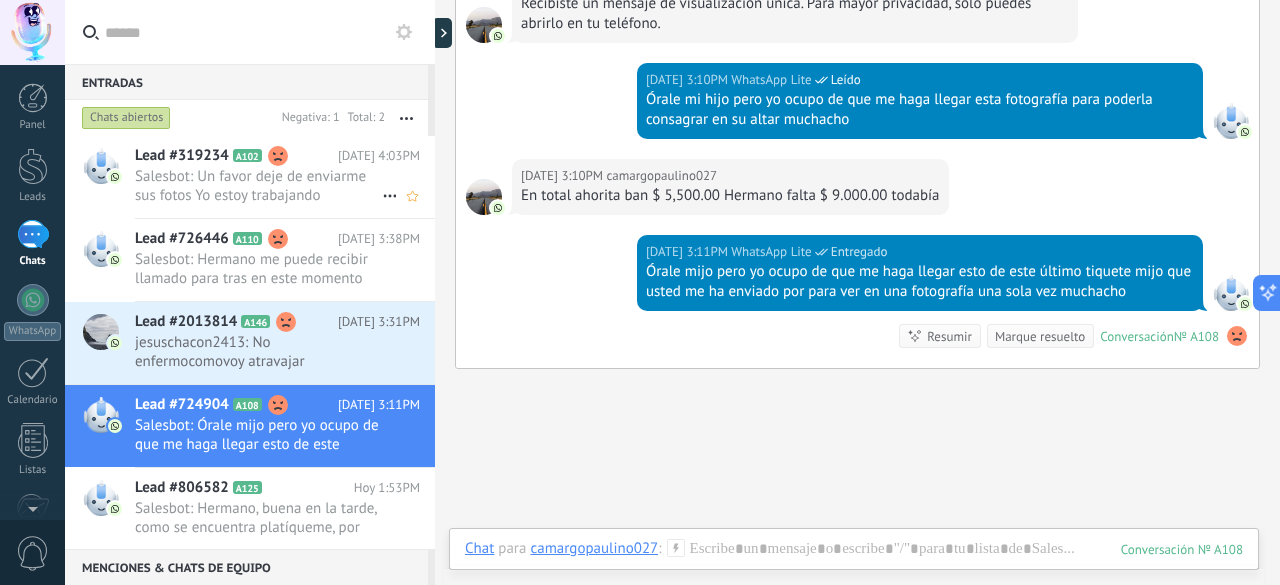click on "Salesbot: Un favor deje de enviarme sus fotos
Yo estoy trabajando" at bounding box center (258, 186) 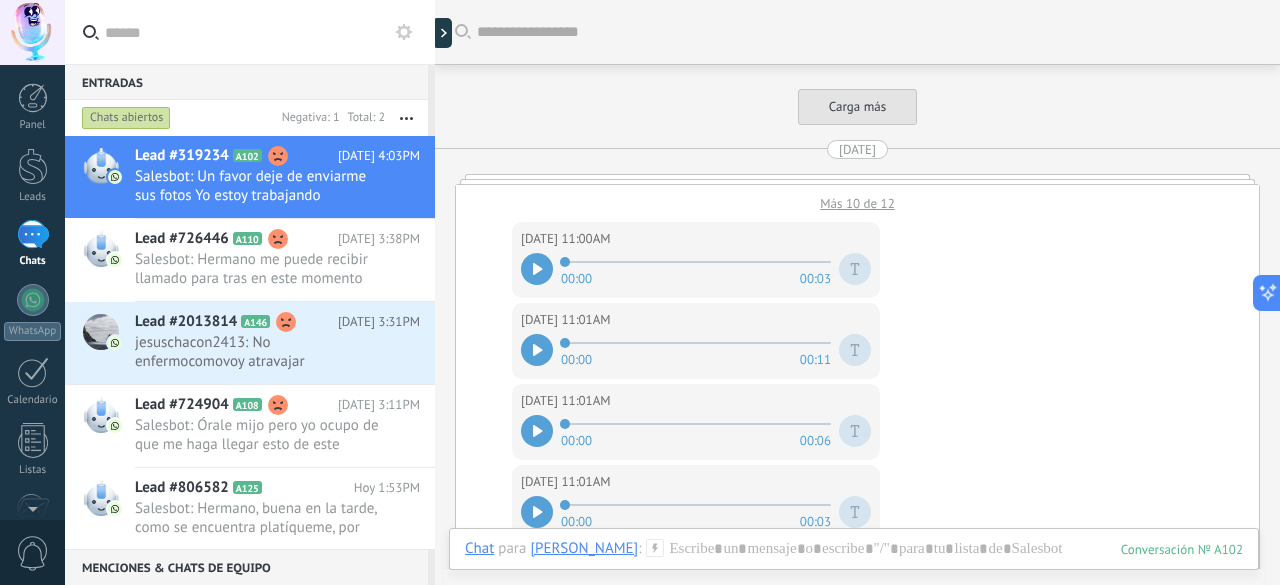 scroll, scrollTop: 3120, scrollLeft: 0, axis: vertical 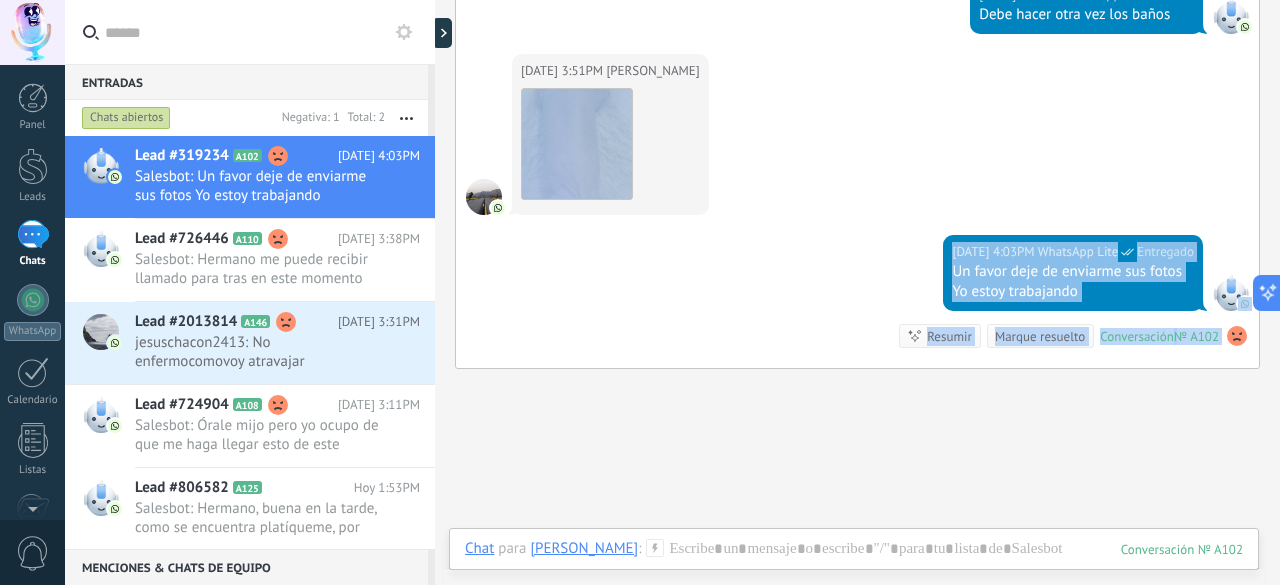 drag, startPoint x: 668, startPoint y: 175, endPoint x: 950, endPoint y: 146, distance: 283.4872 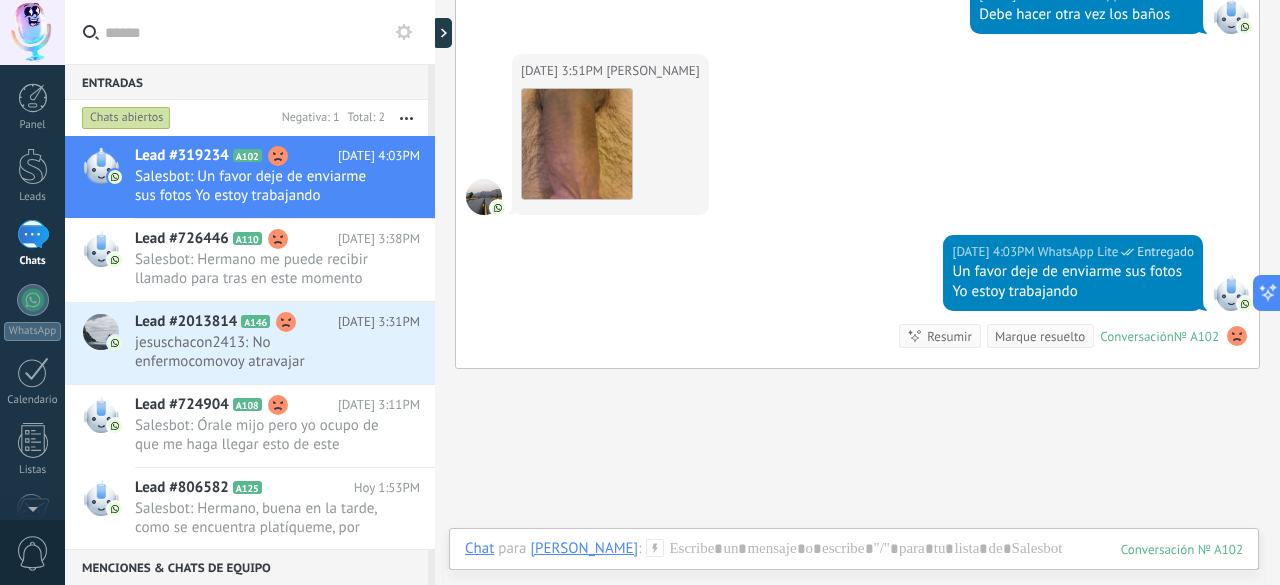 click on "Descargar" at bounding box center (610, 143) 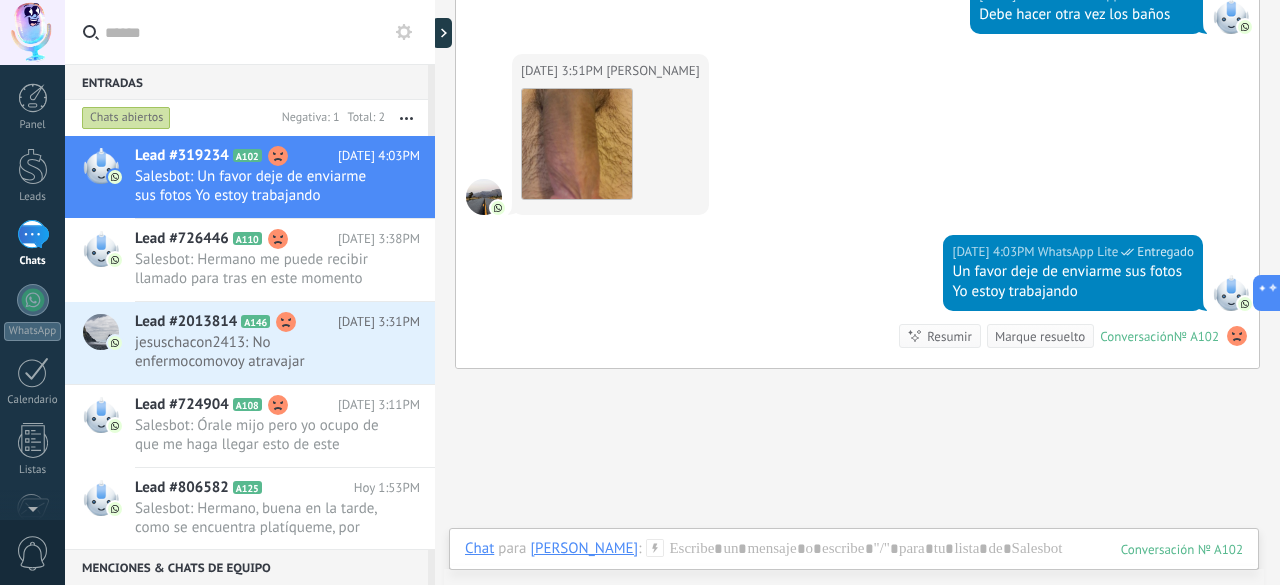 click on "Descargar" at bounding box center (610, 143) 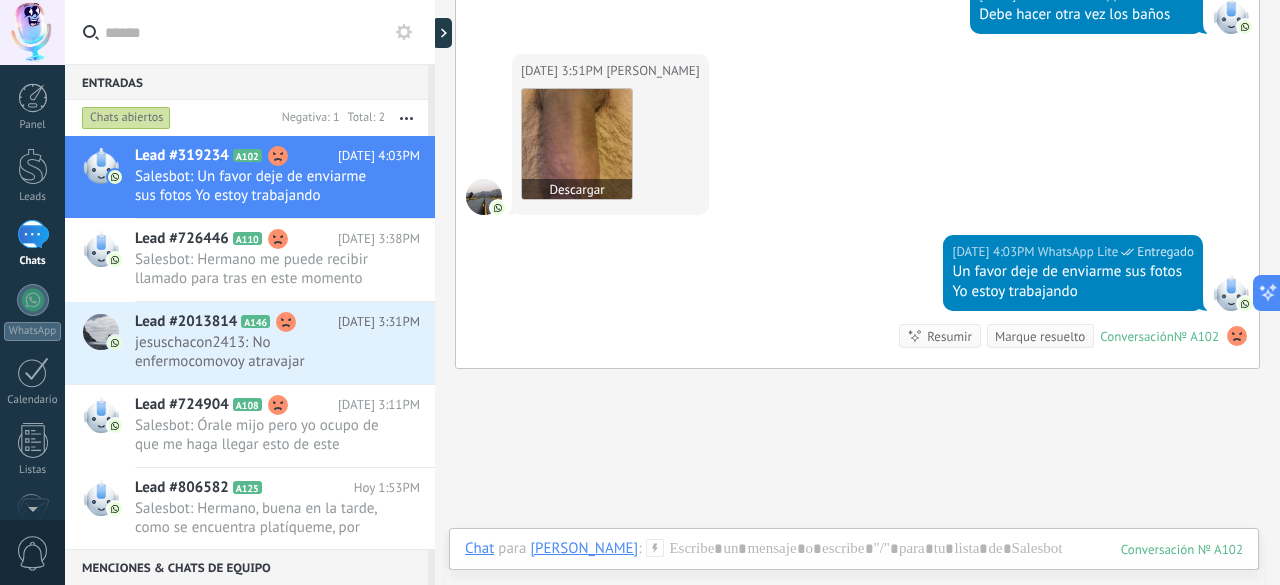 drag, startPoint x: 659, startPoint y: 195, endPoint x: 576, endPoint y: 125, distance: 108.57716 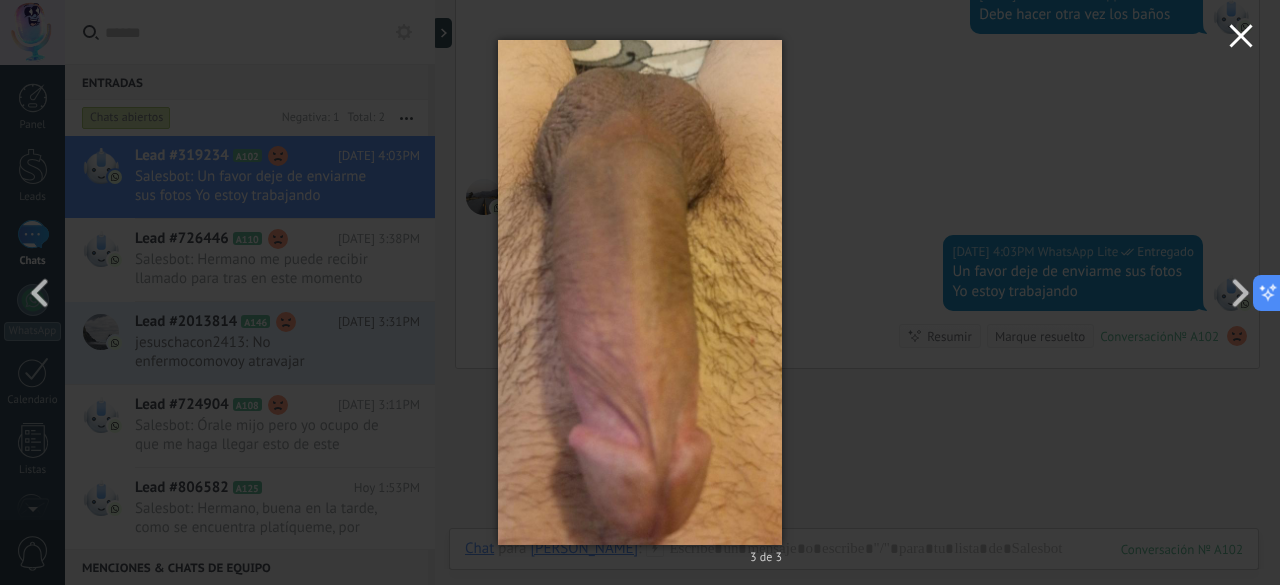 click 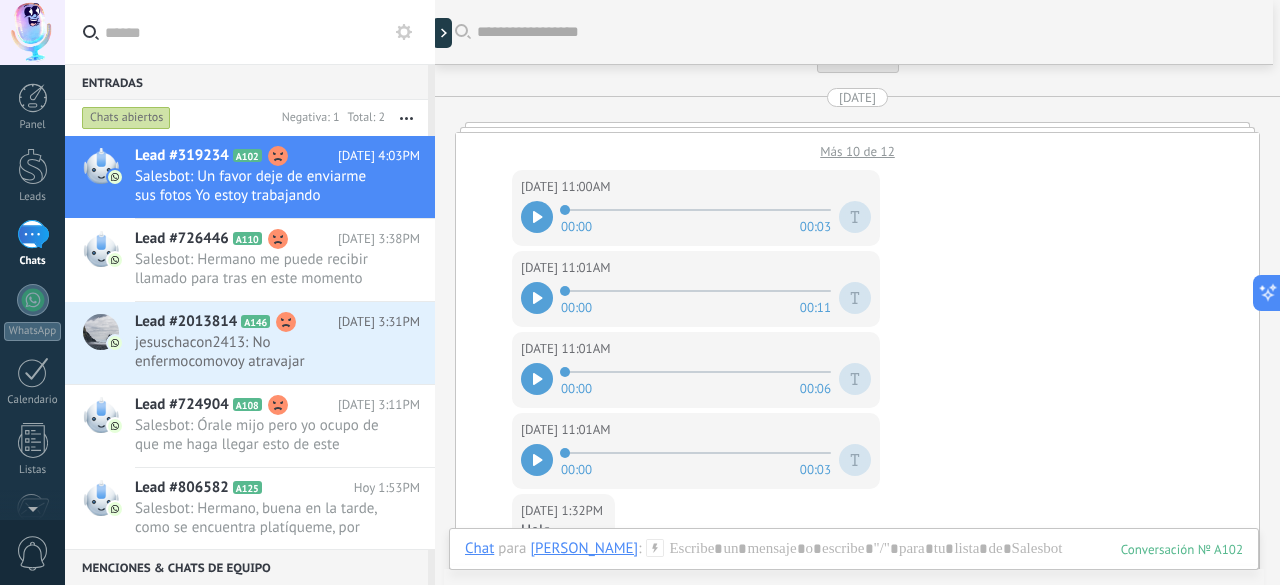 scroll, scrollTop: 48, scrollLeft: 0, axis: vertical 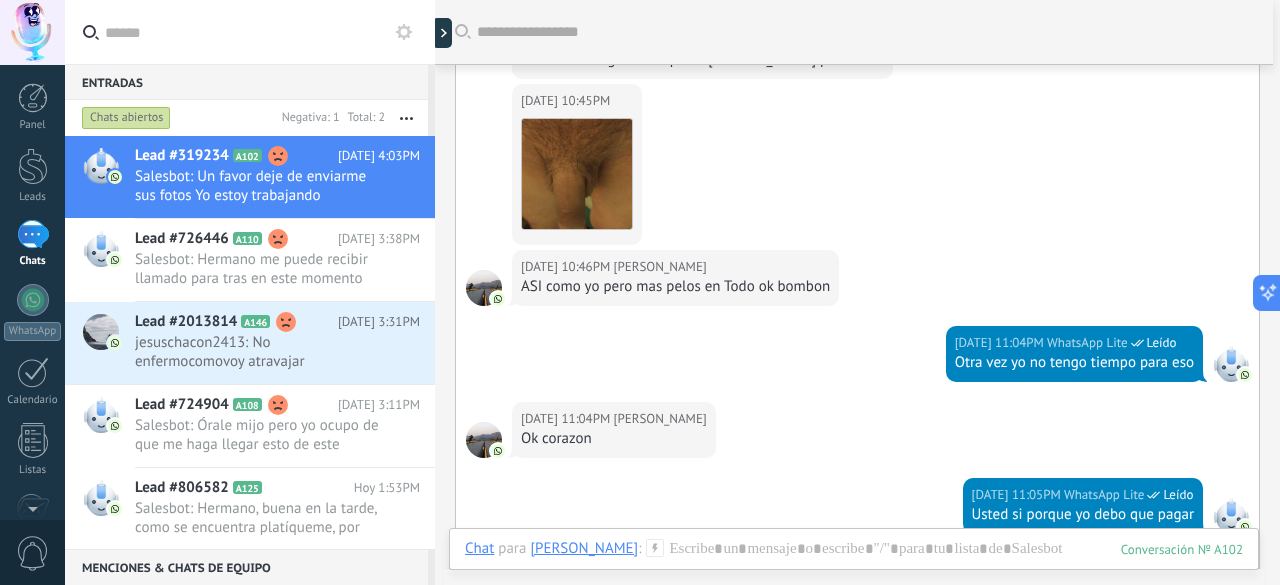 click on "Buscar Carga más [DATE] Más 10 de 70 [DATE] 5:23PM WhatsApp Lite  Leído Pues nunca le e puesto cuidado a eso [DATE] 5:33PM [PERSON_NAME]  Yo te voy ensenar [DATE] 5:33PM [PERSON_NAME]  De eso [DATE] 6:02PM [PERSON_NAME]  Una foto tuya desnuda de parte privada [DATE] 6:02PM [PERSON_NAME]  Para conocertela a ti [DATE] 6:03PM WhatsApp Lite  Leído No a mí no me gusta eso [DATE] 6:13PM [PERSON_NAME]  Esta bien corazon [DATE] 6:13PM [PERSON_NAME]  Te entiendo tu corazon [DATE] 6:13PM [PERSON_NAME]  Tranquila corazon [DATE] 6:23PM [PERSON_NAME]  Corazon soy muy picaro y caliente Conversación  № A102 Conversación № A102 [PERSON_NAME]  Más 10 de 10 [DATE] 10:37PM WhatsApp Lite  Leído Ques es peluda o no [DATE] 10:39PM [PERSON_NAME]  Te puedo llamar ahorita [DATE] 10:40PM WhatsApp Lite  Leído No puedo [DATE] 10:40PM [PERSON_NAME]  Ok bb [DATE] 10:45PM [PERSON_NAME]  Si tu estas llega de tus pelos [PERSON_NAME] peluda bb" at bounding box center (857, 292) 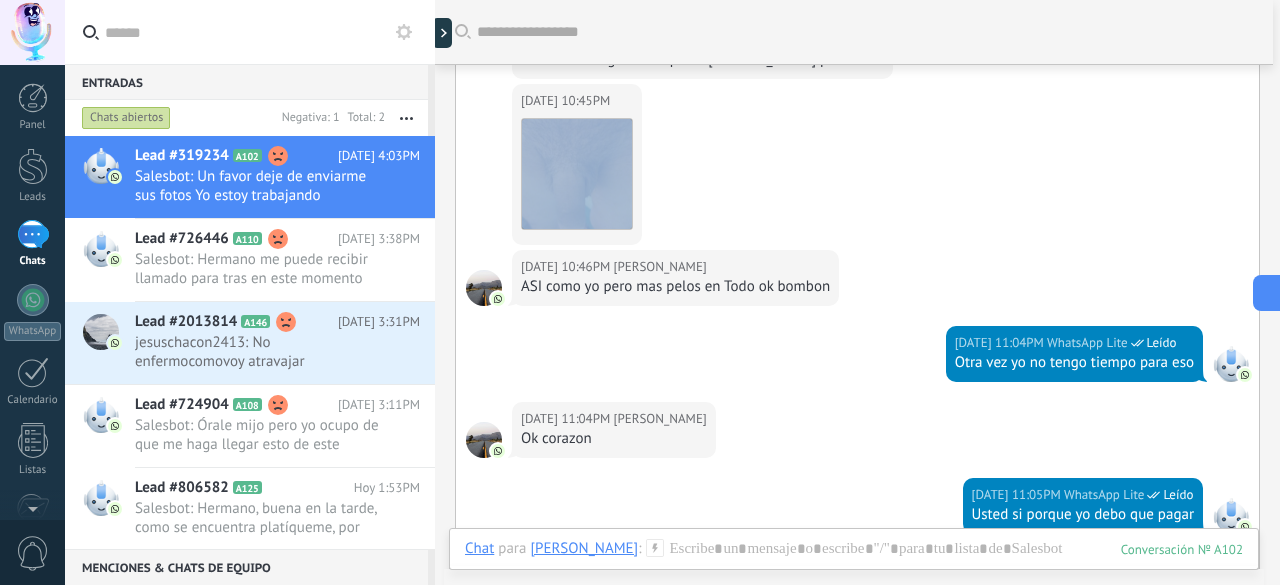 drag, startPoint x: 1279, startPoint y: 167, endPoint x: 1279, endPoint y: 244, distance: 77 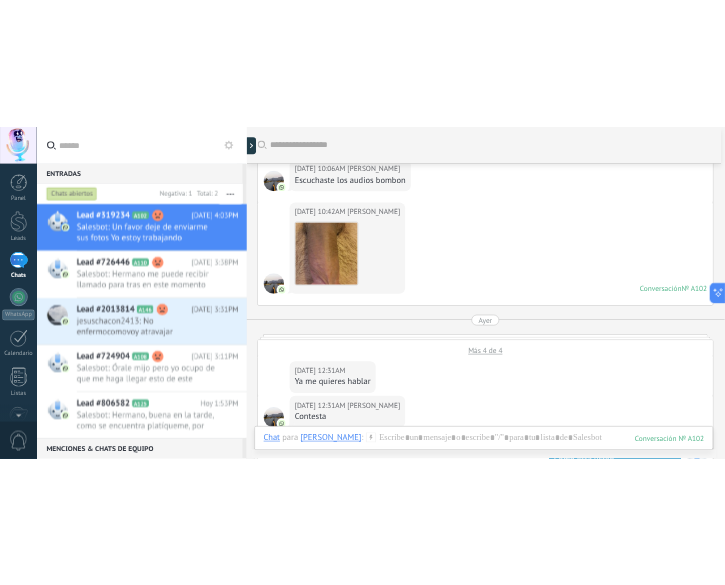 scroll, scrollTop: 2938, scrollLeft: 0, axis: vertical 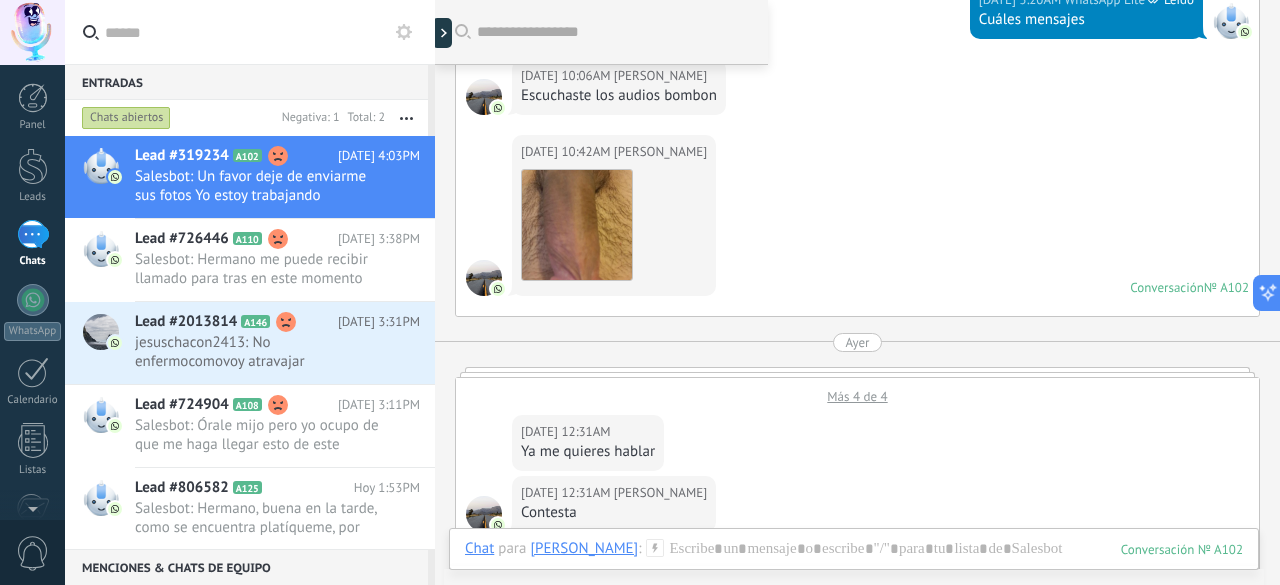 type on "**********" 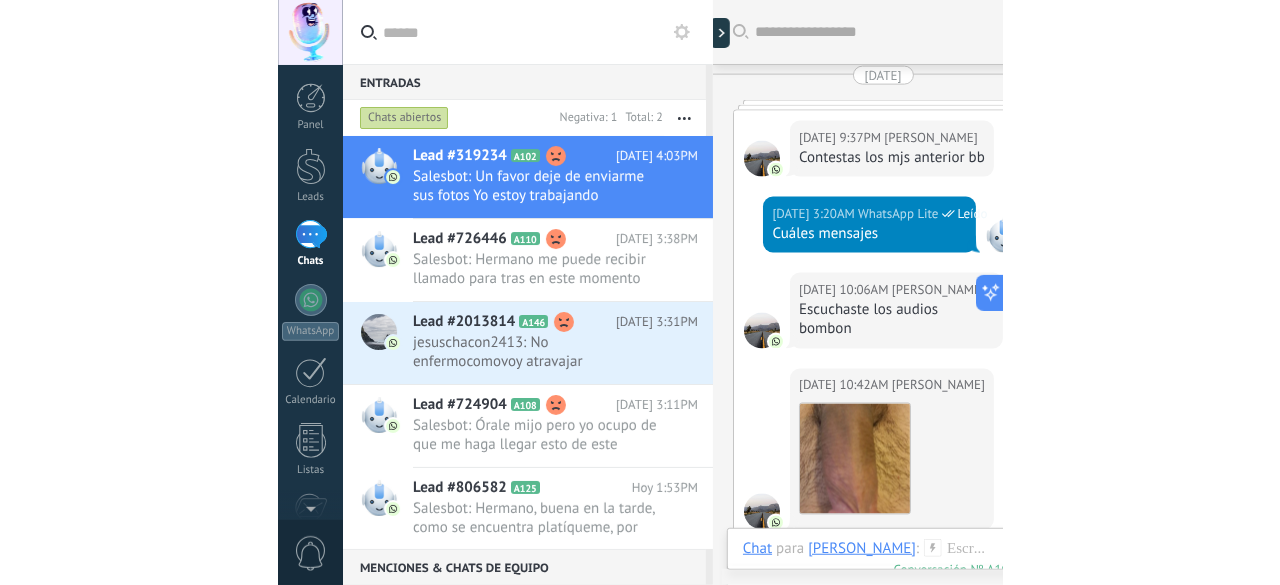 scroll, scrollTop: 30, scrollLeft: 0, axis: vertical 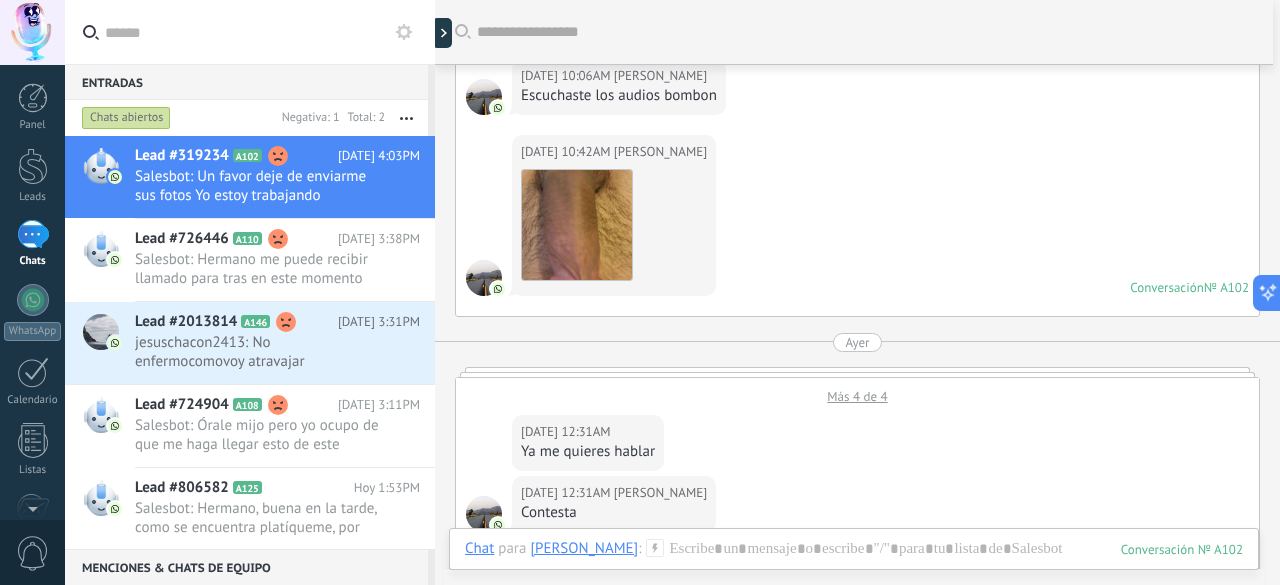click on "[DATE] 10:06AM [PERSON_NAME]  Escuchaste  los audios bombon" at bounding box center (619, 87) 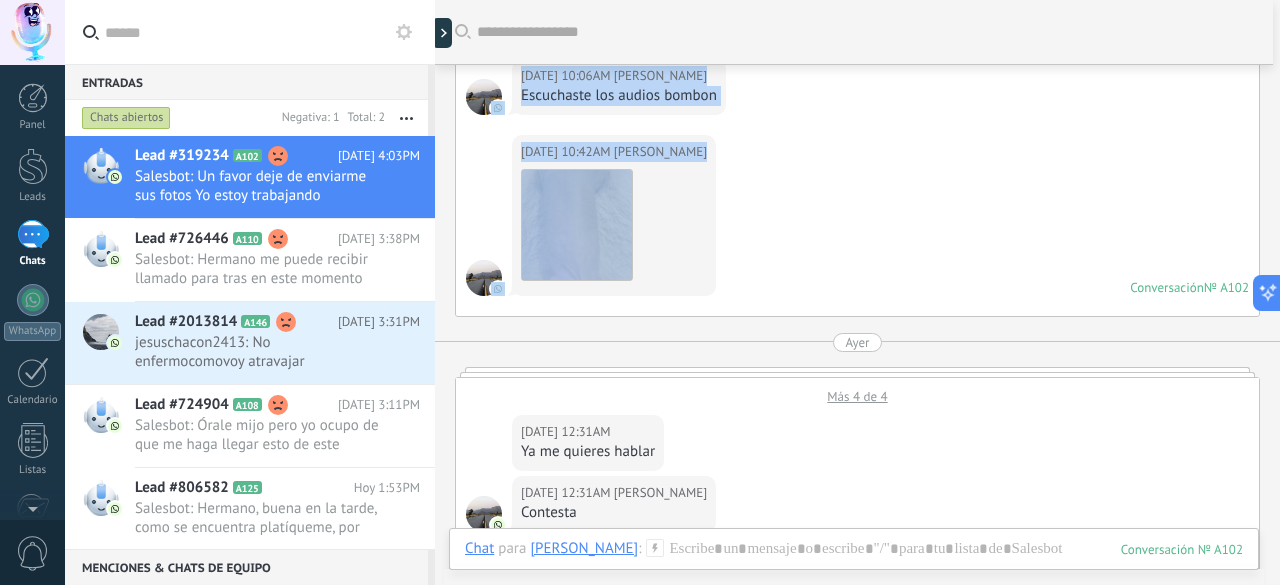 drag, startPoint x: 502, startPoint y: 117, endPoint x: 765, endPoint y: 259, distance: 298.88626 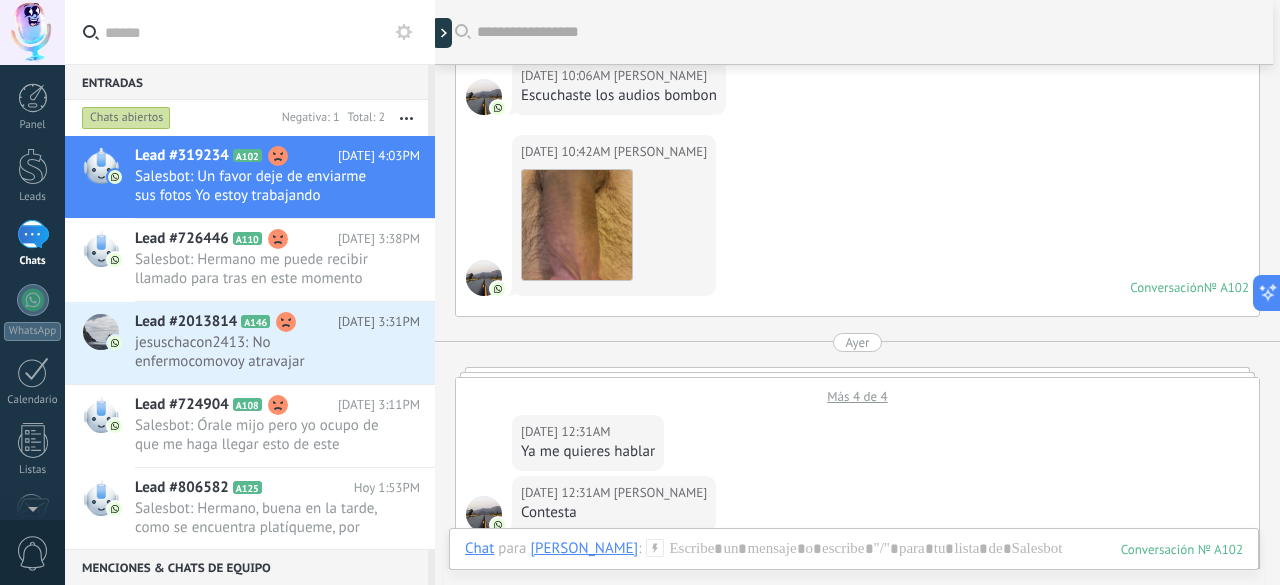 scroll, scrollTop: 2426, scrollLeft: 0, axis: vertical 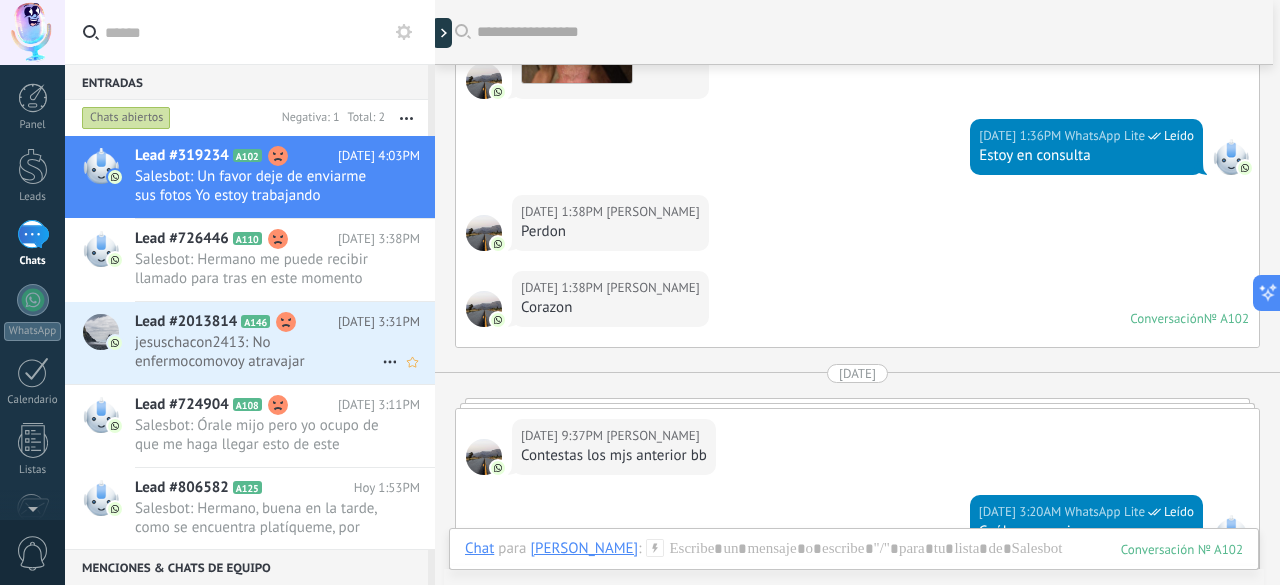 click at bounding box center (100, 343) 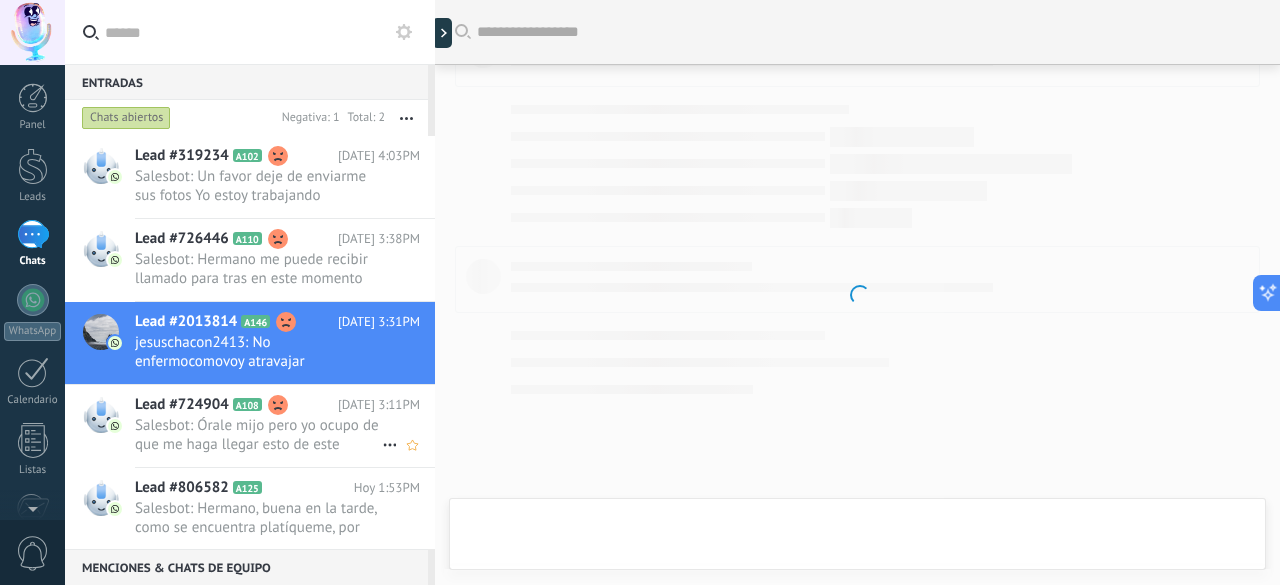 scroll, scrollTop: 828, scrollLeft: 0, axis: vertical 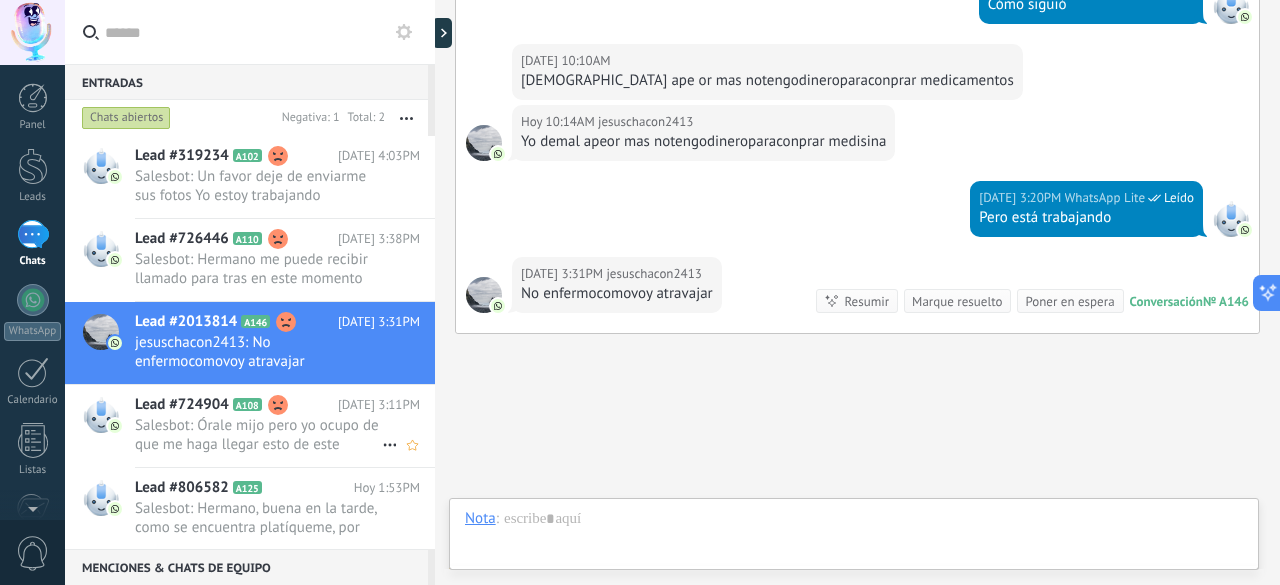 click on "Salesbot: Órale mijo pero yo ocupo de que me haga llegar esto de este último tiquete mijo que usted me ha enviado por pa..." at bounding box center [258, 435] 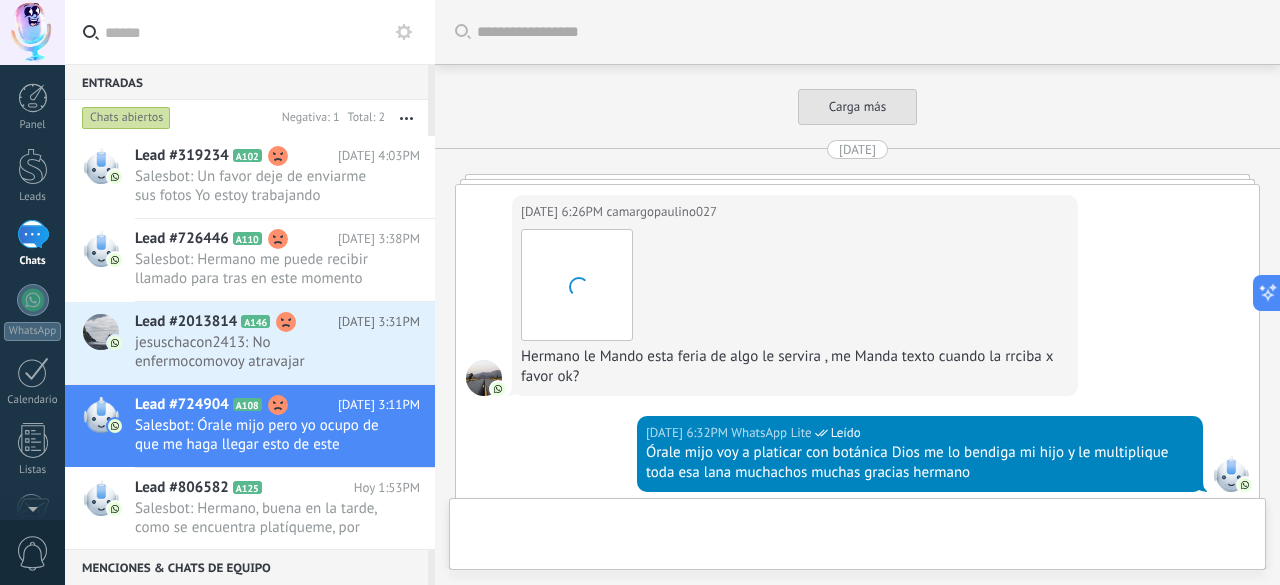 scroll, scrollTop: 3605, scrollLeft: 0, axis: vertical 